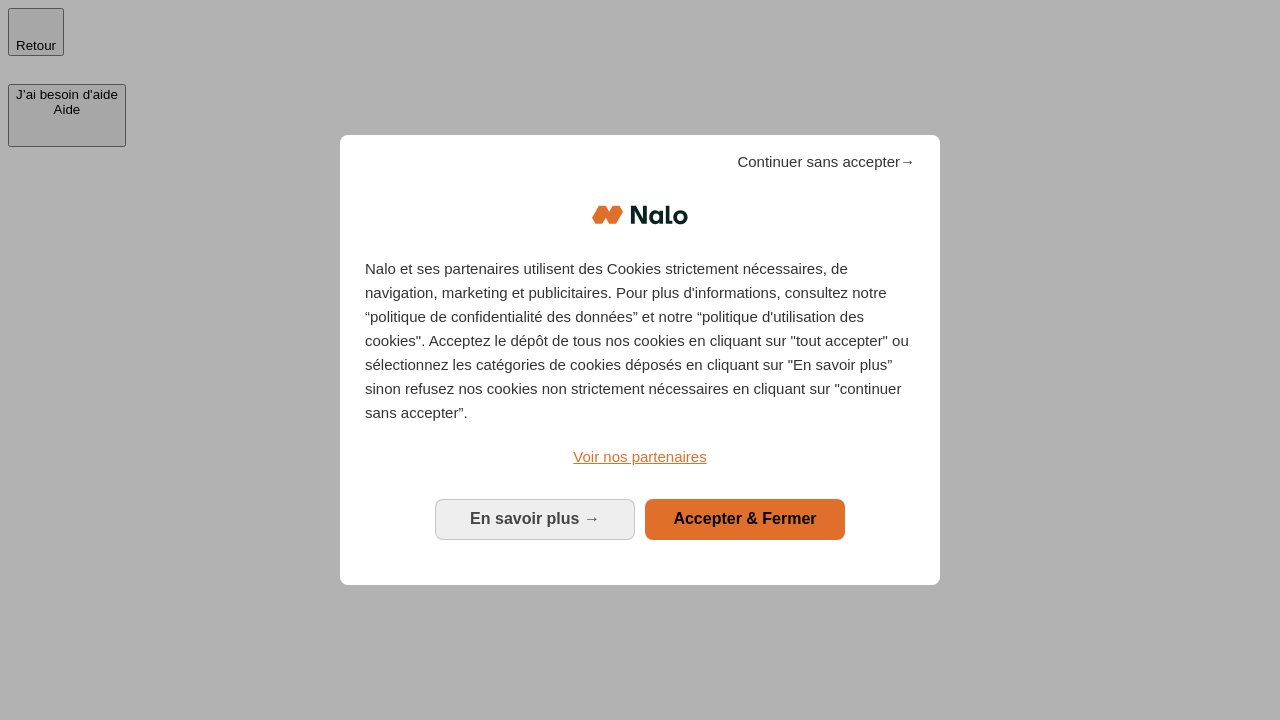 scroll, scrollTop: 0, scrollLeft: 0, axis: both 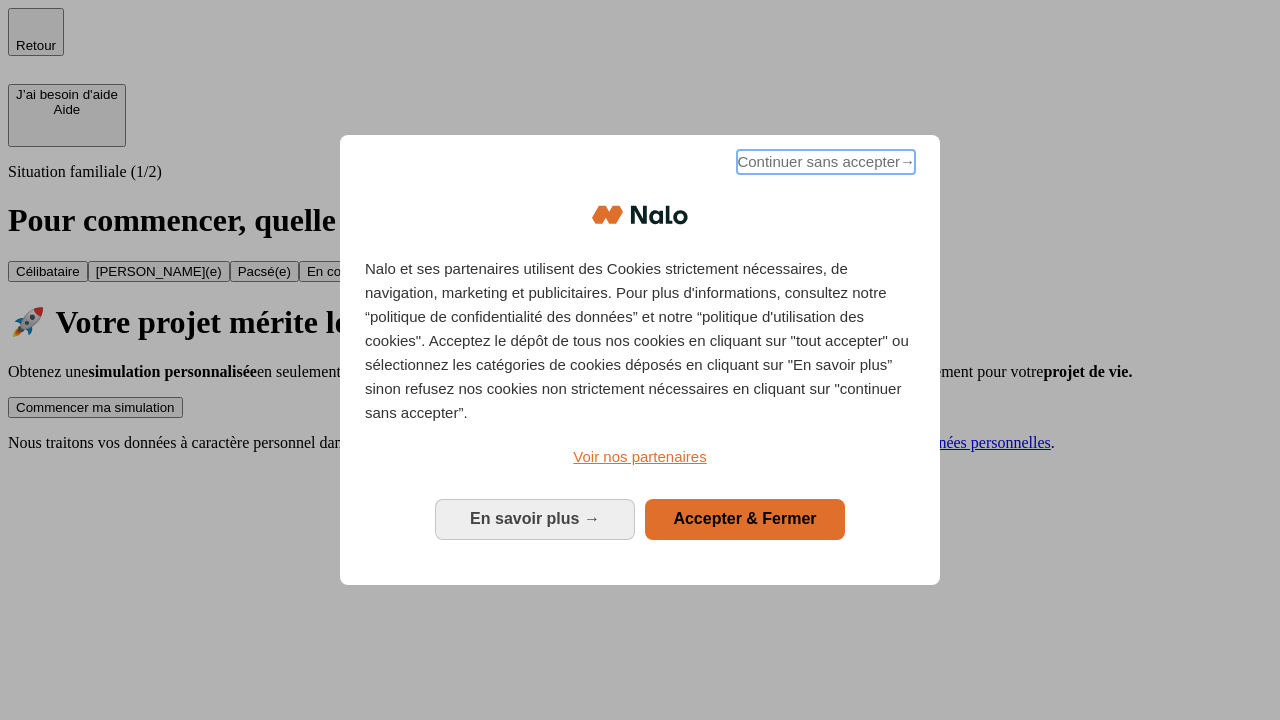 click on "Continuer sans accepter  →" at bounding box center [826, 162] 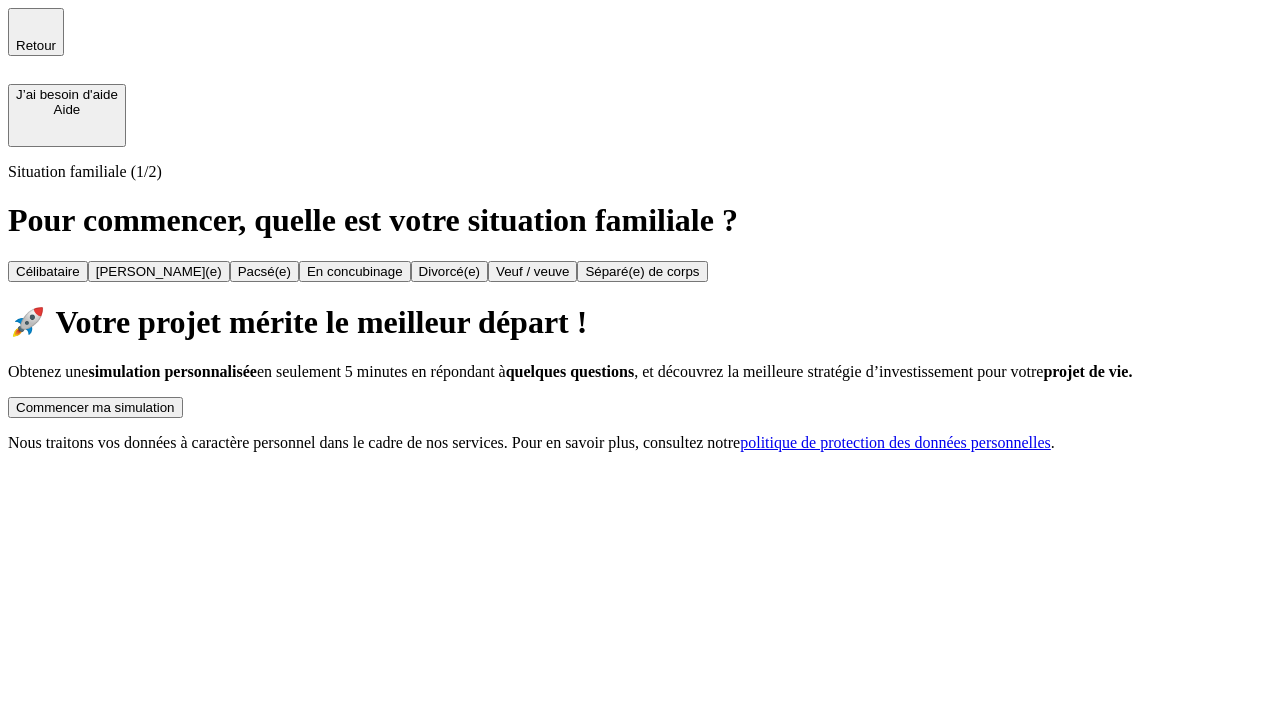 click on "Commencer ma simulation" at bounding box center [95, 407] 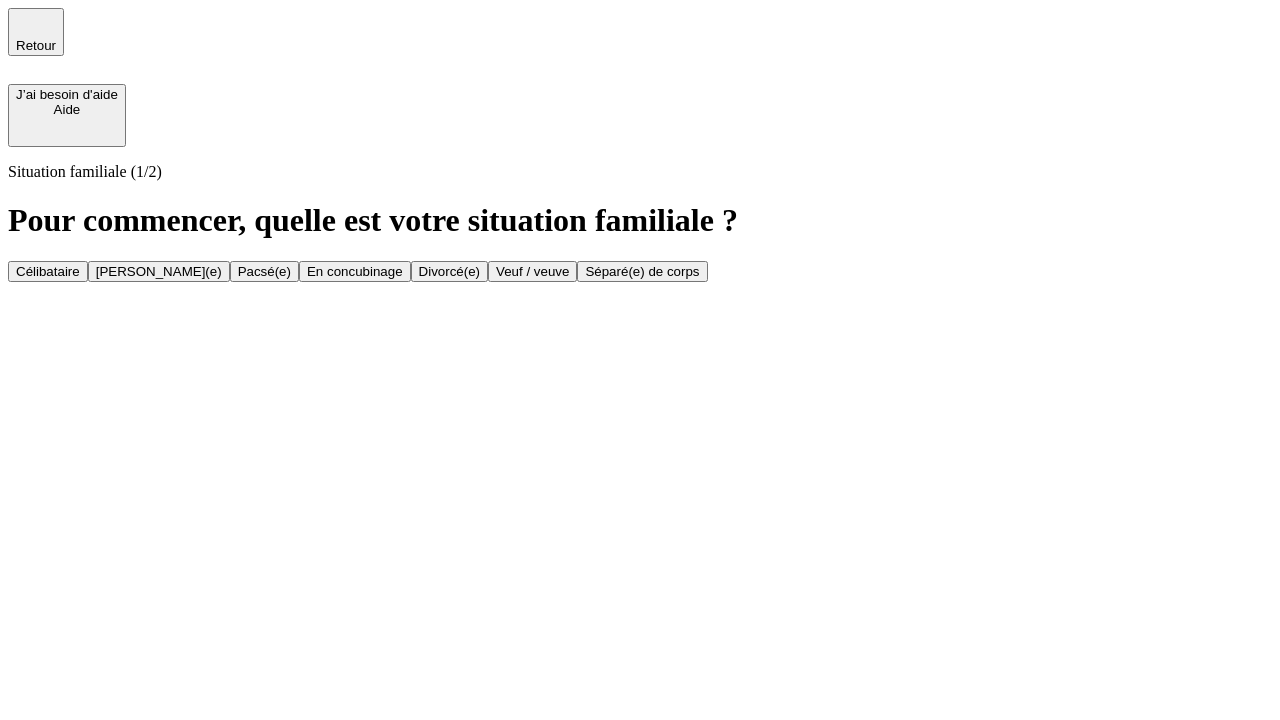 click on "Célibataire" at bounding box center [48, 271] 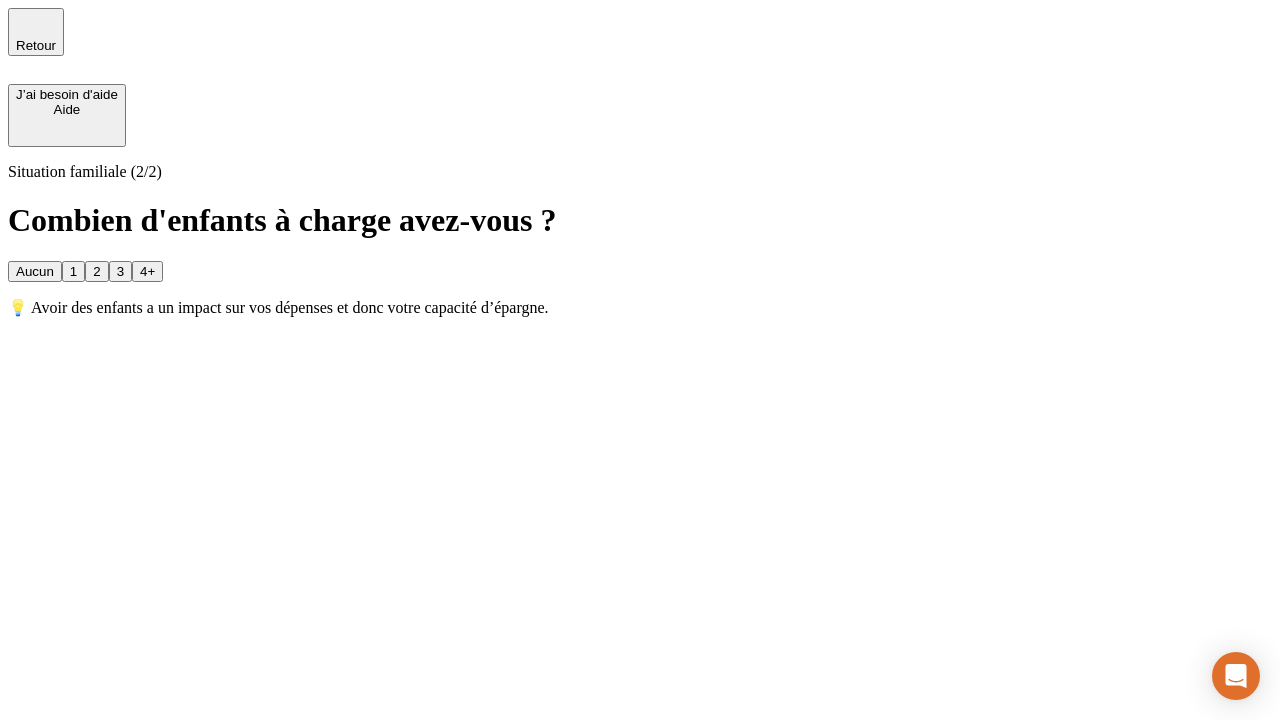 click on "Aucun" at bounding box center [35, 271] 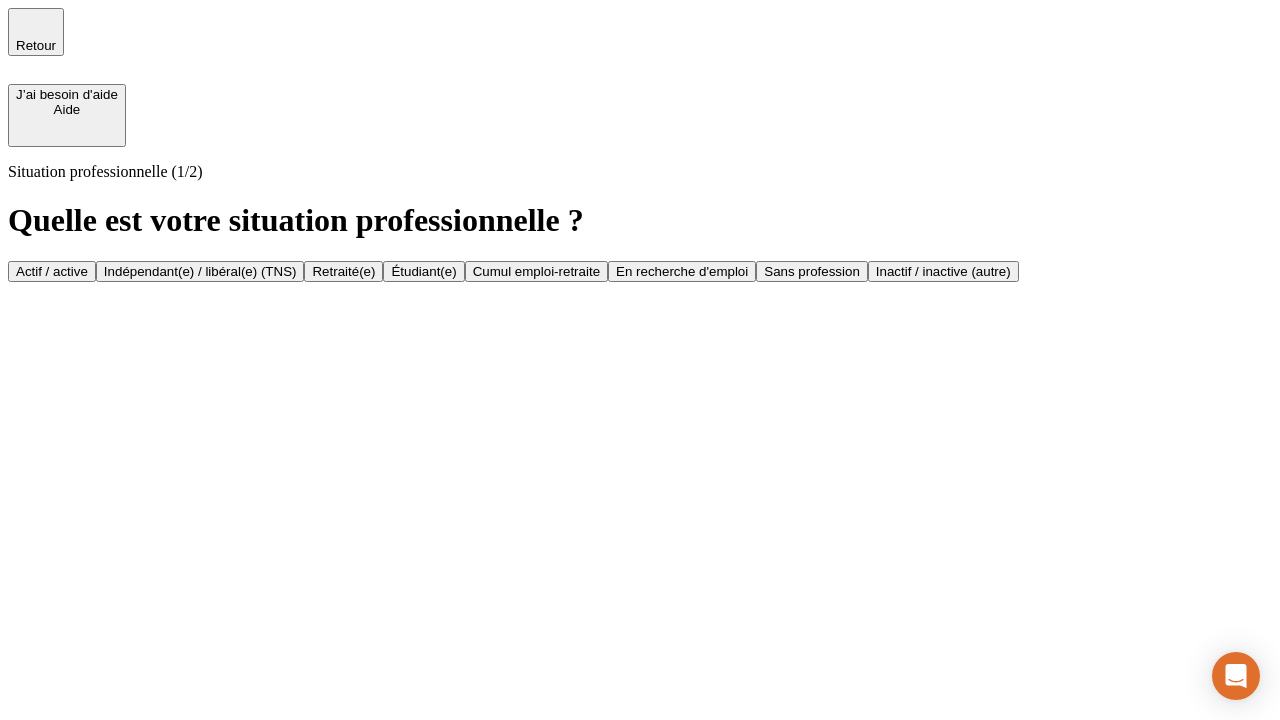 click on "Actif / active" at bounding box center (52, 271) 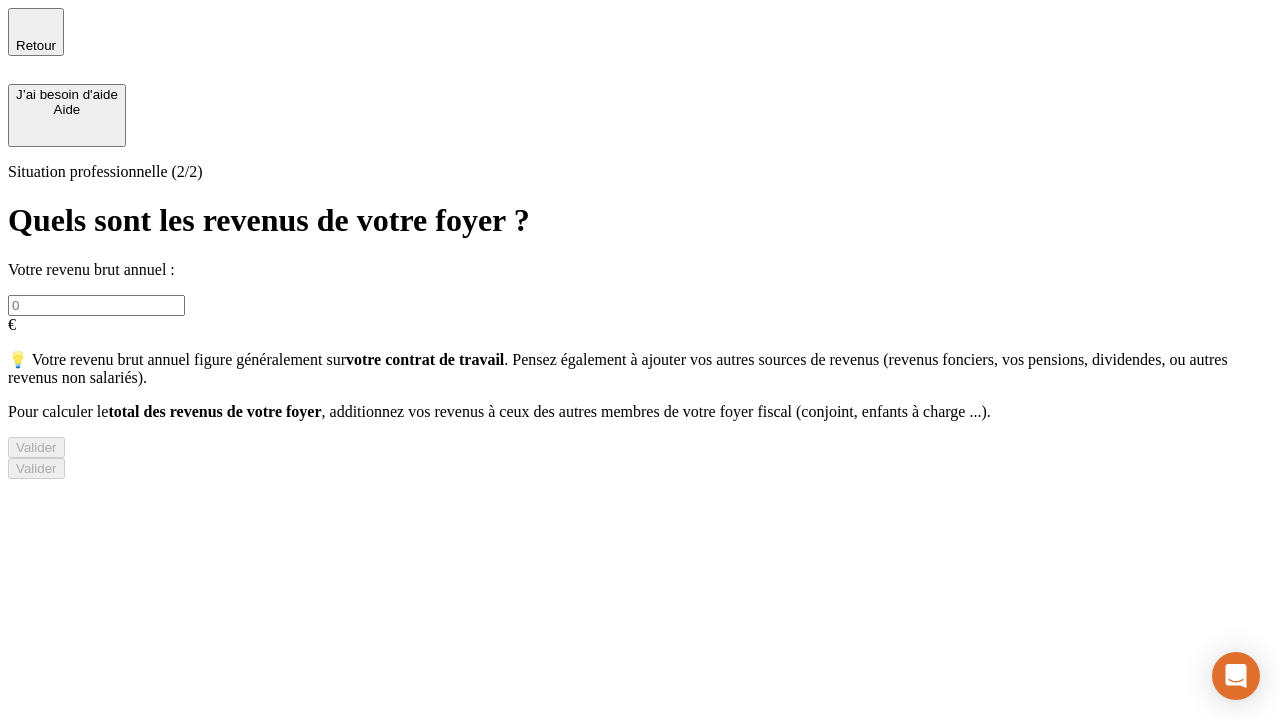 click at bounding box center [96, 305] 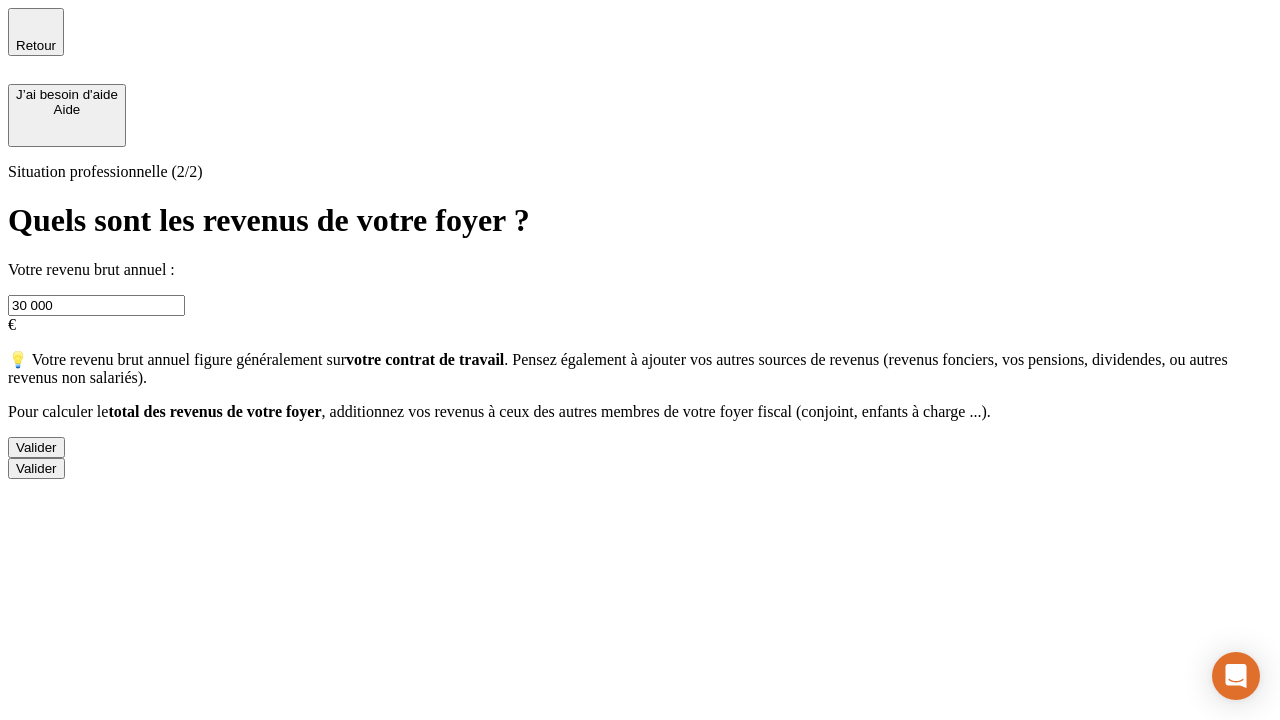 type on "30 000" 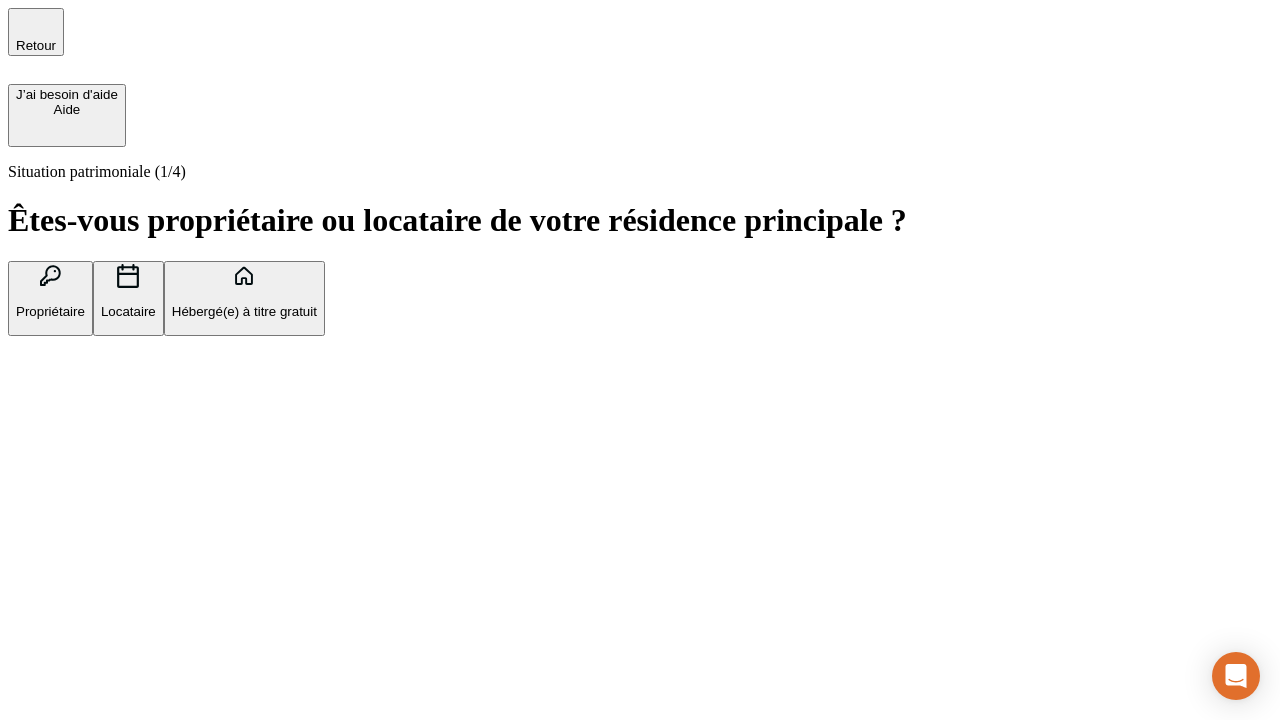 click on "Hébergé(e) à titre gratuit" at bounding box center (244, 311) 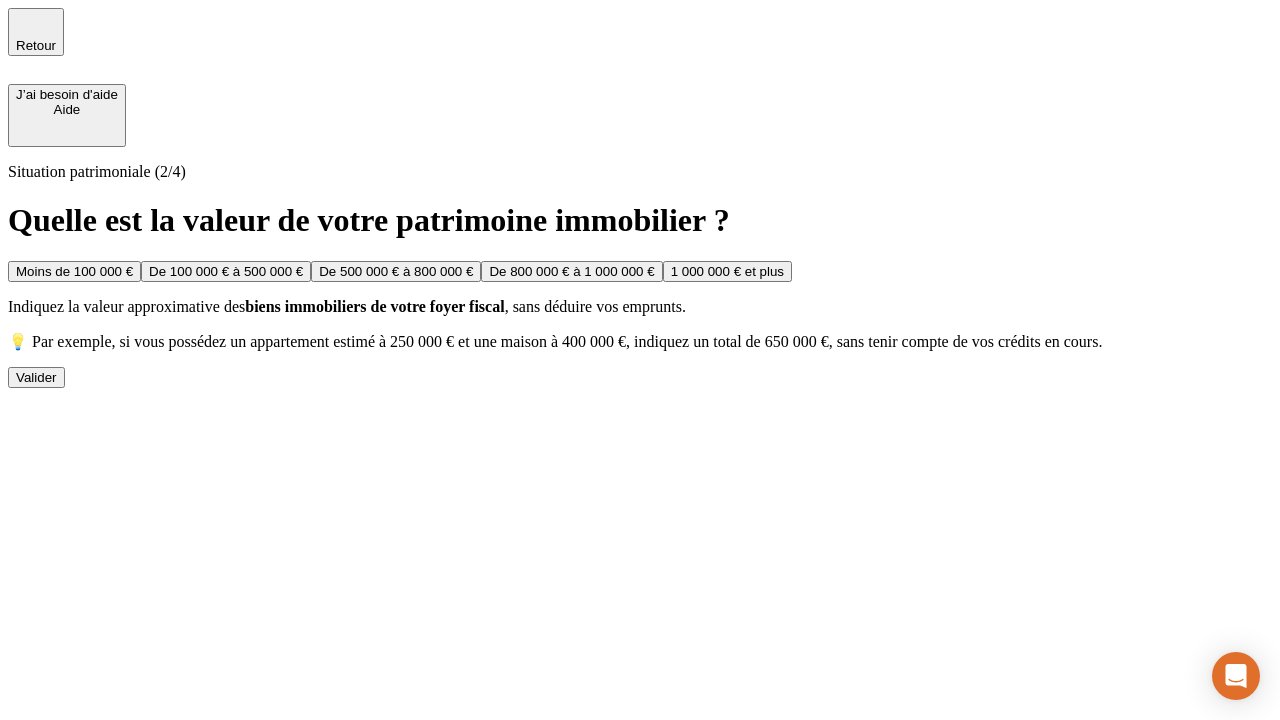 click on "Moins de 100 000 €" at bounding box center [74, 271] 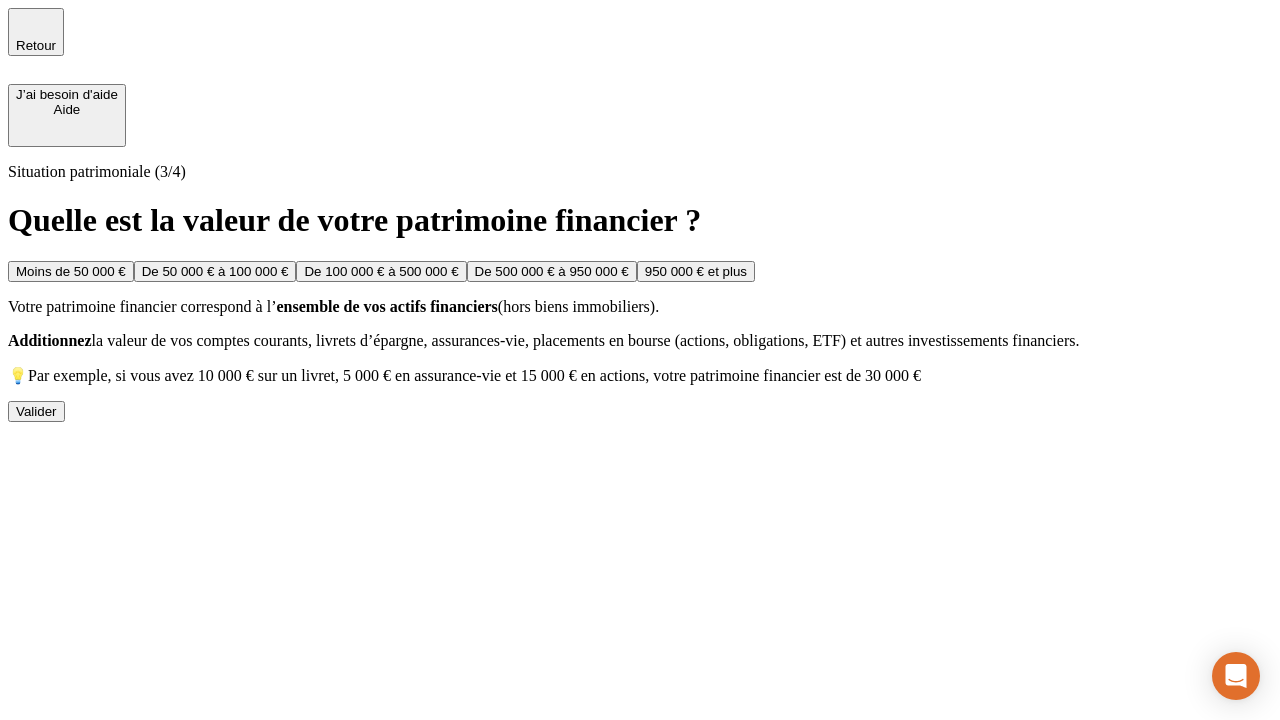 click on "Moins de 50 000 €" at bounding box center (71, 271) 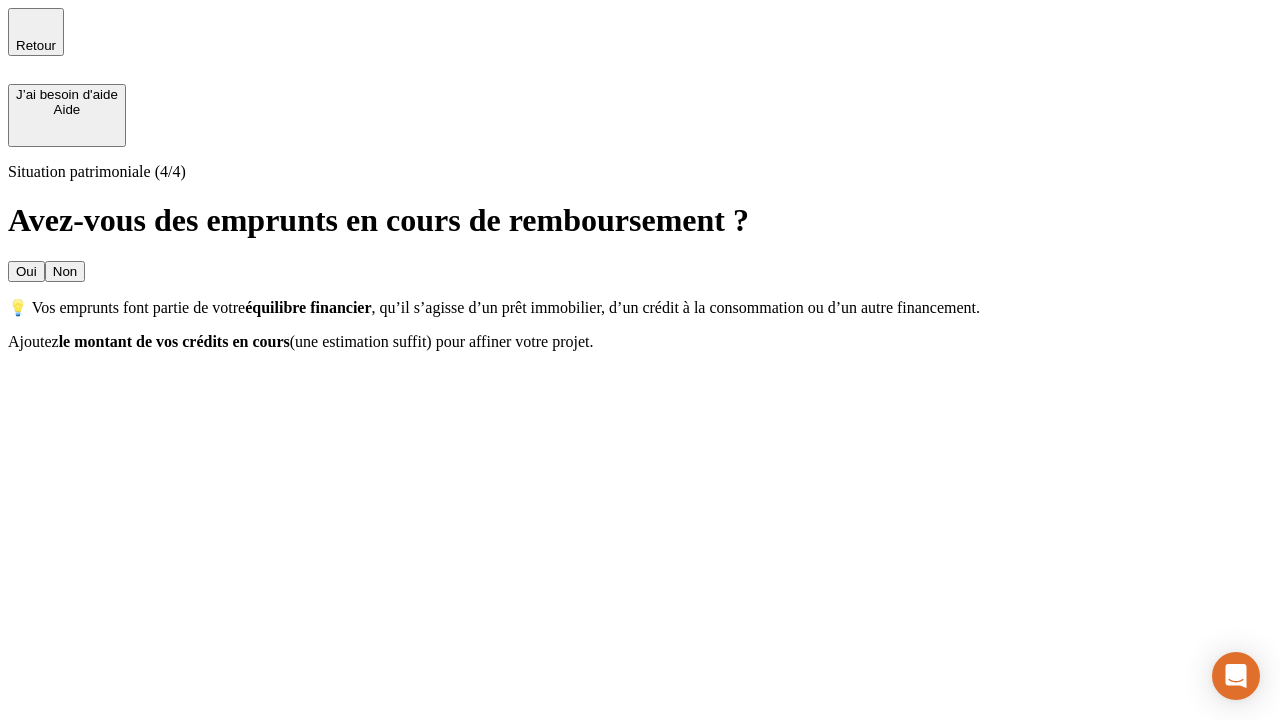 click on "Non" at bounding box center [65, 271] 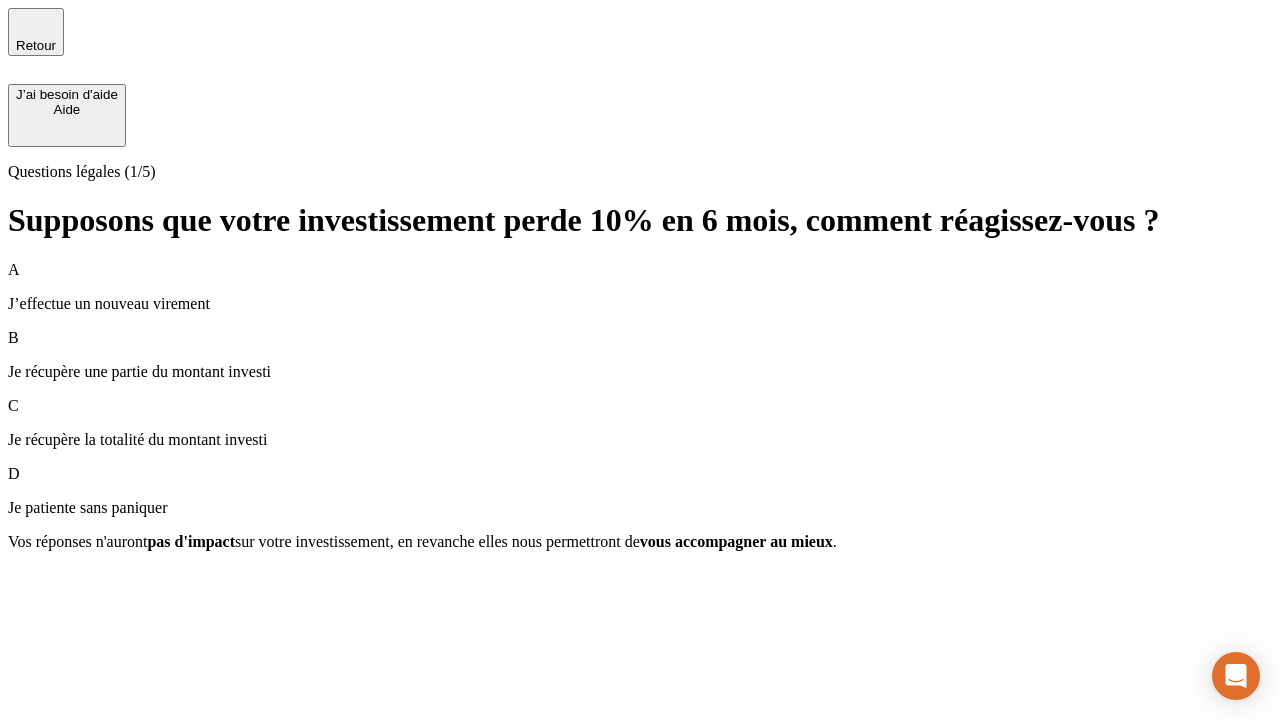 click on "A J’effectue un nouveau virement" at bounding box center [640, 287] 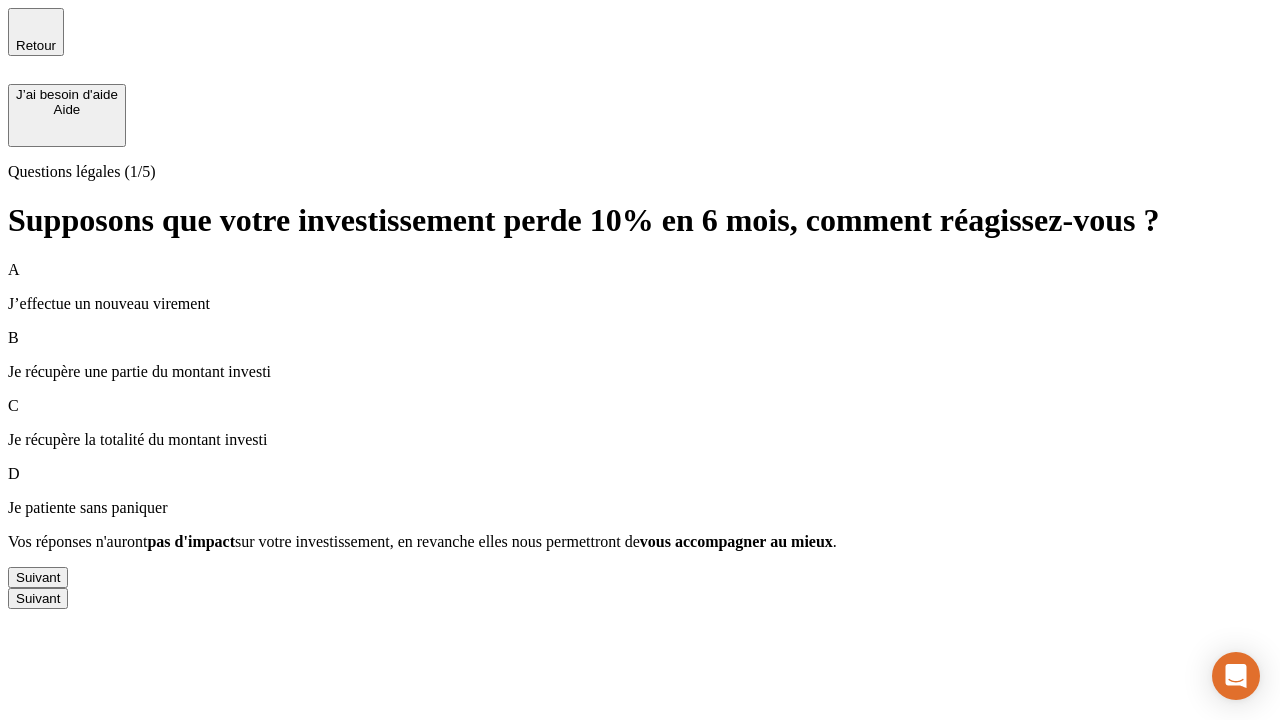 click on "Suivant" at bounding box center (38, 577) 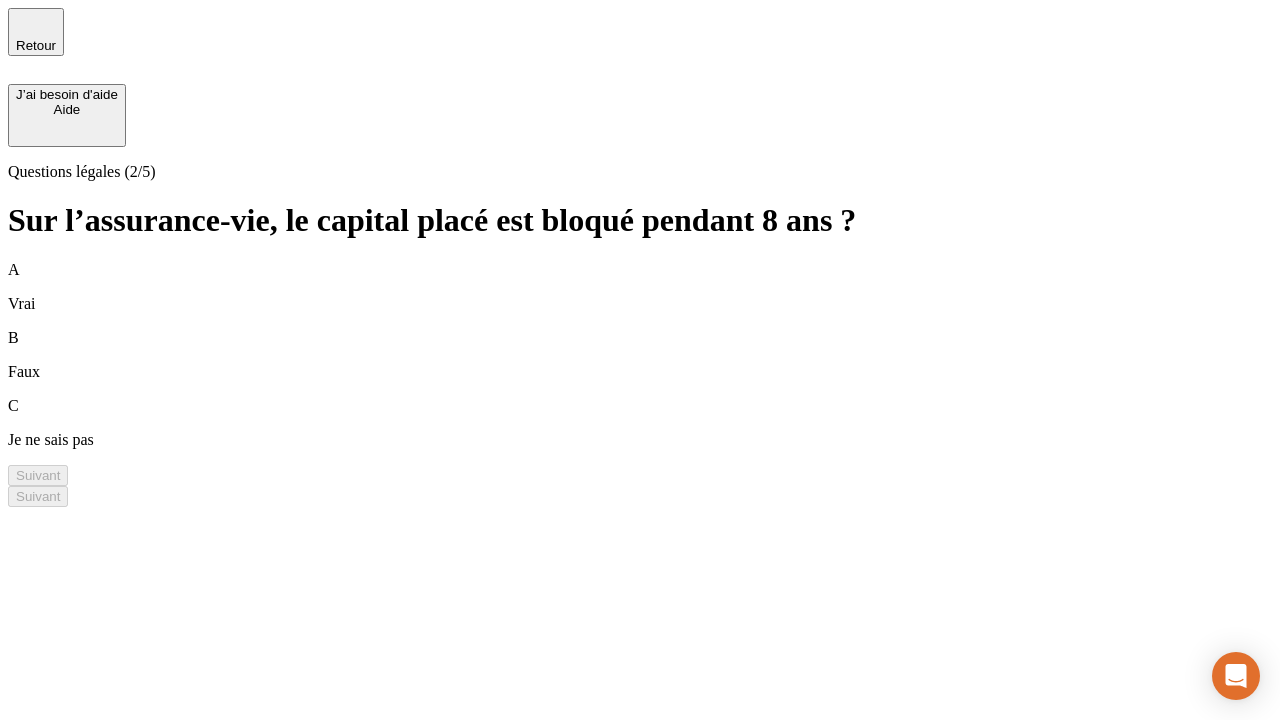 click on "B Faux" at bounding box center (640, 355) 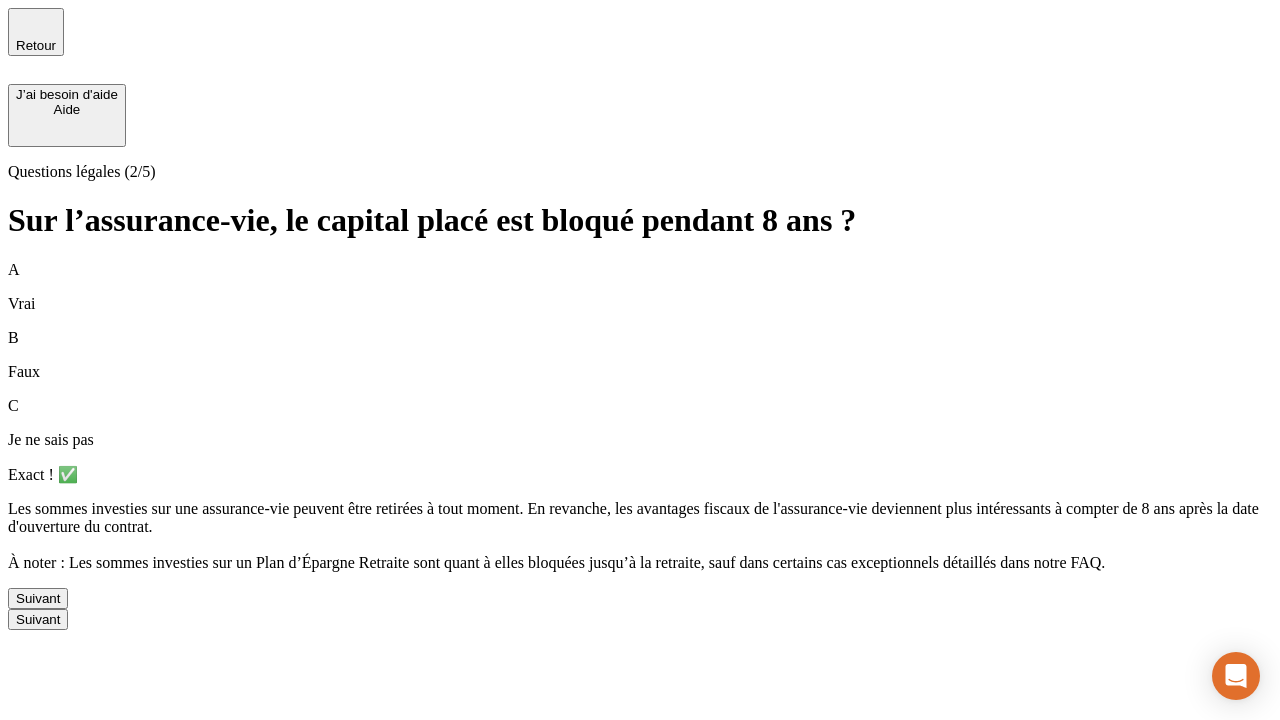 click on "Suivant" at bounding box center (38, 598) 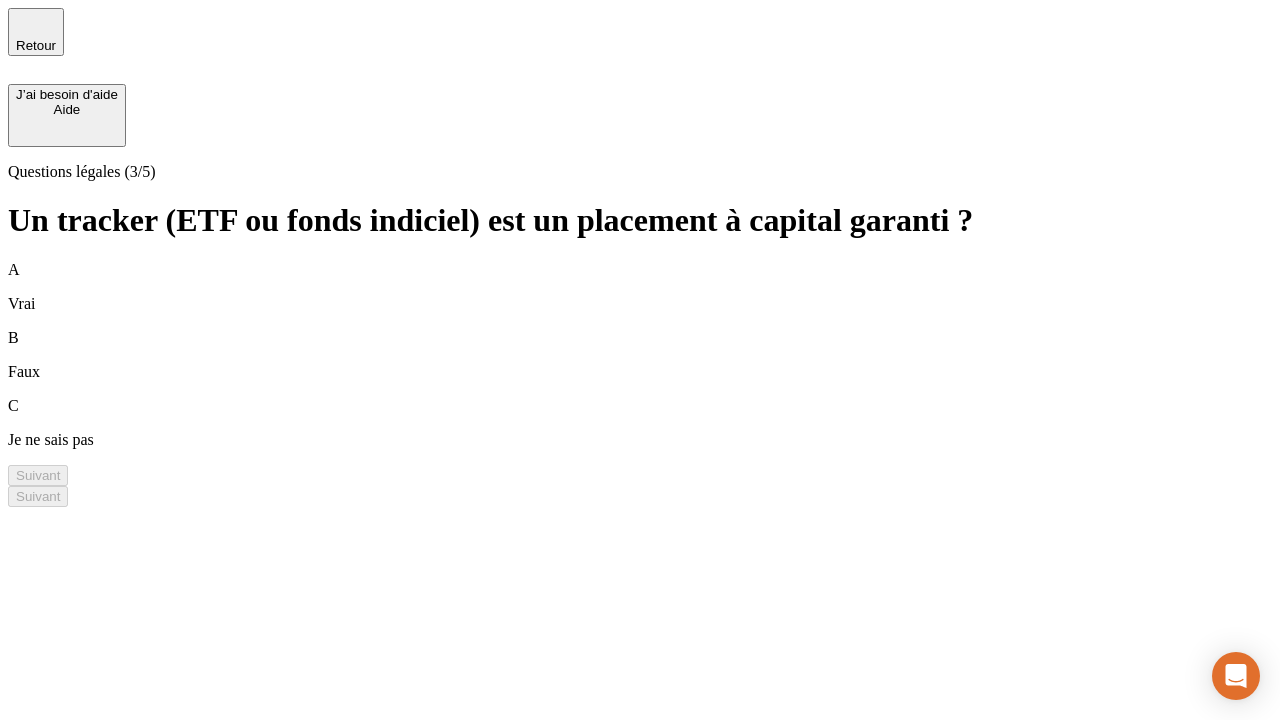 scroll, scrollTop: 0, scrollLeft: 0, axis: both 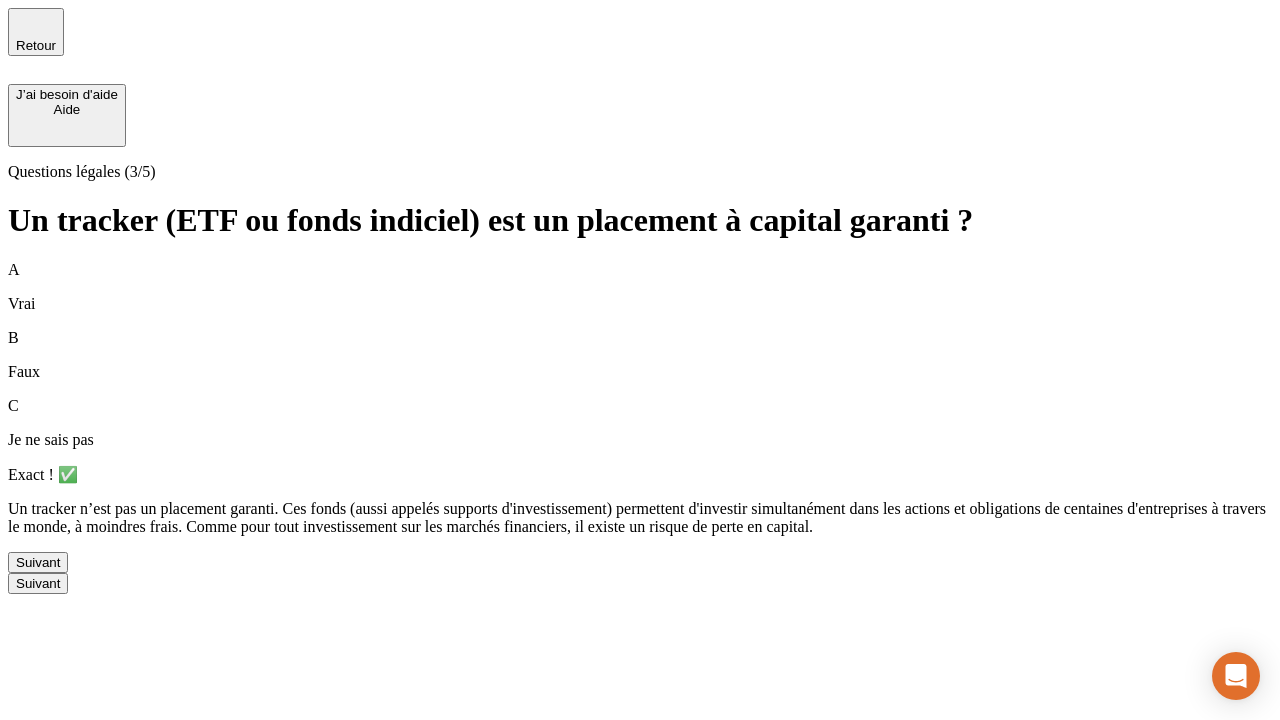 click on "Suivant" at bounding box center [38, 562] 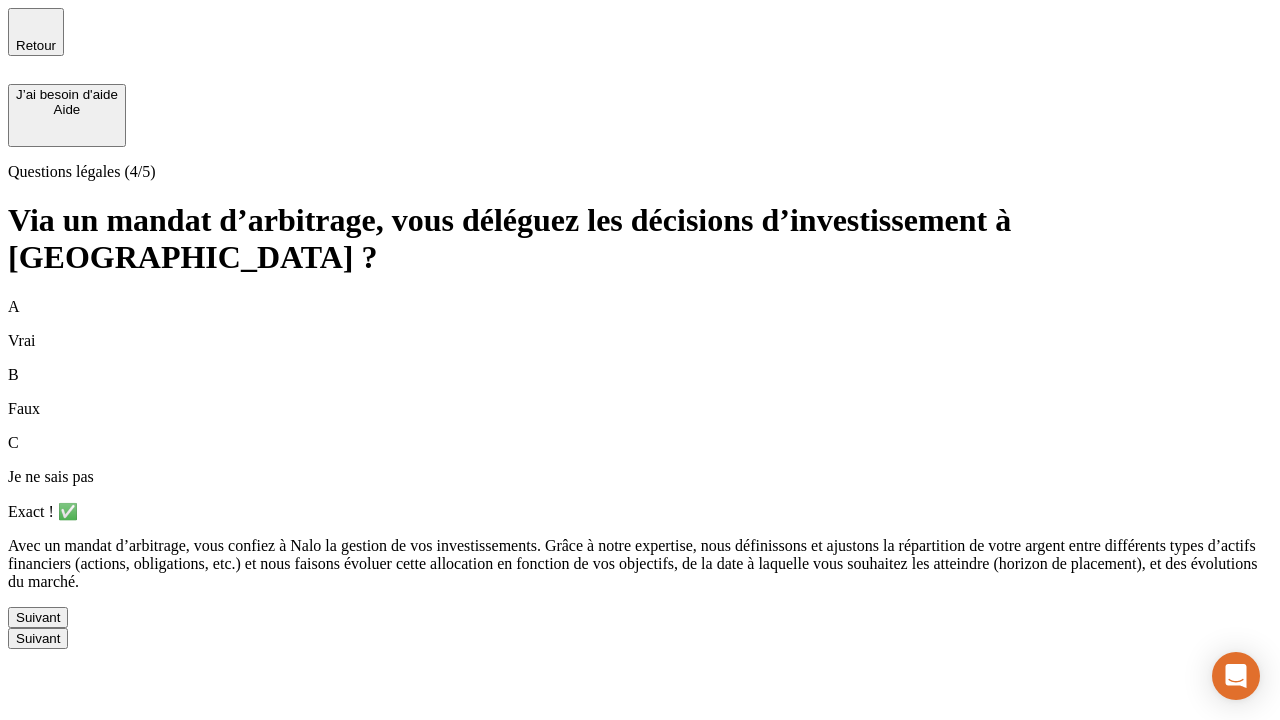click on "Suivant" at bounding box center (38, 617) 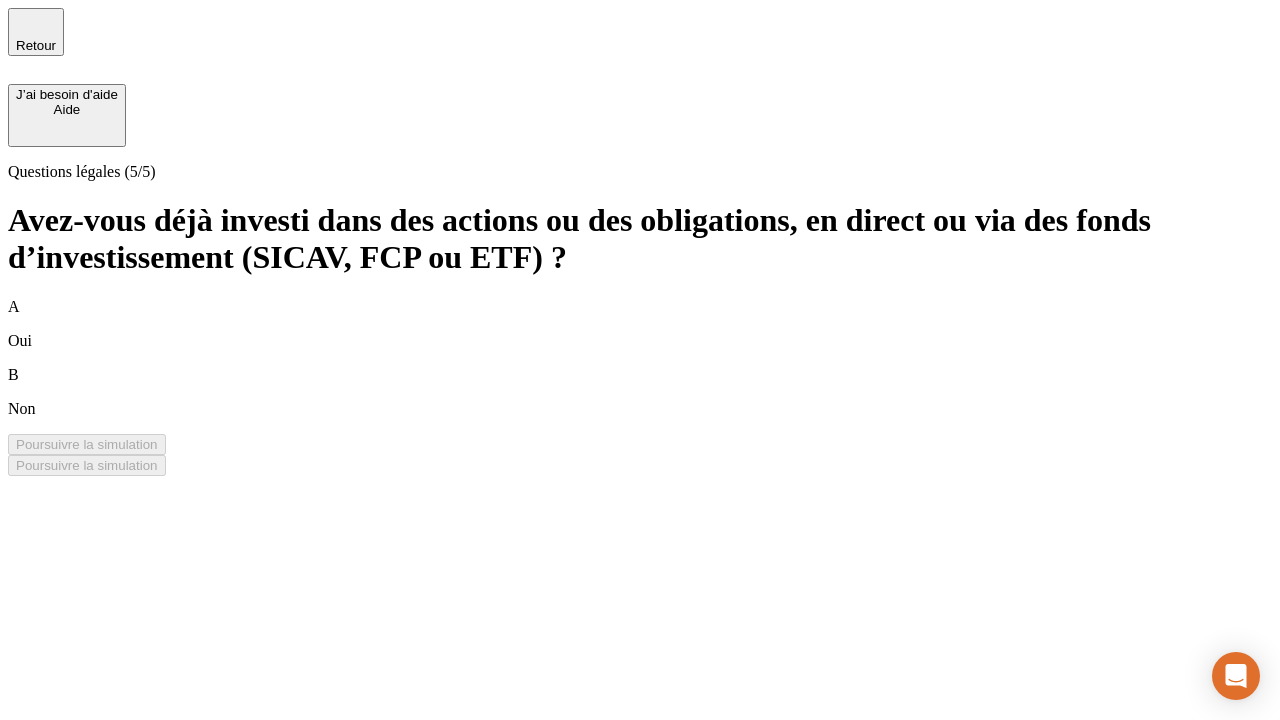 click on "B Non" at bounding box center (640, 392) 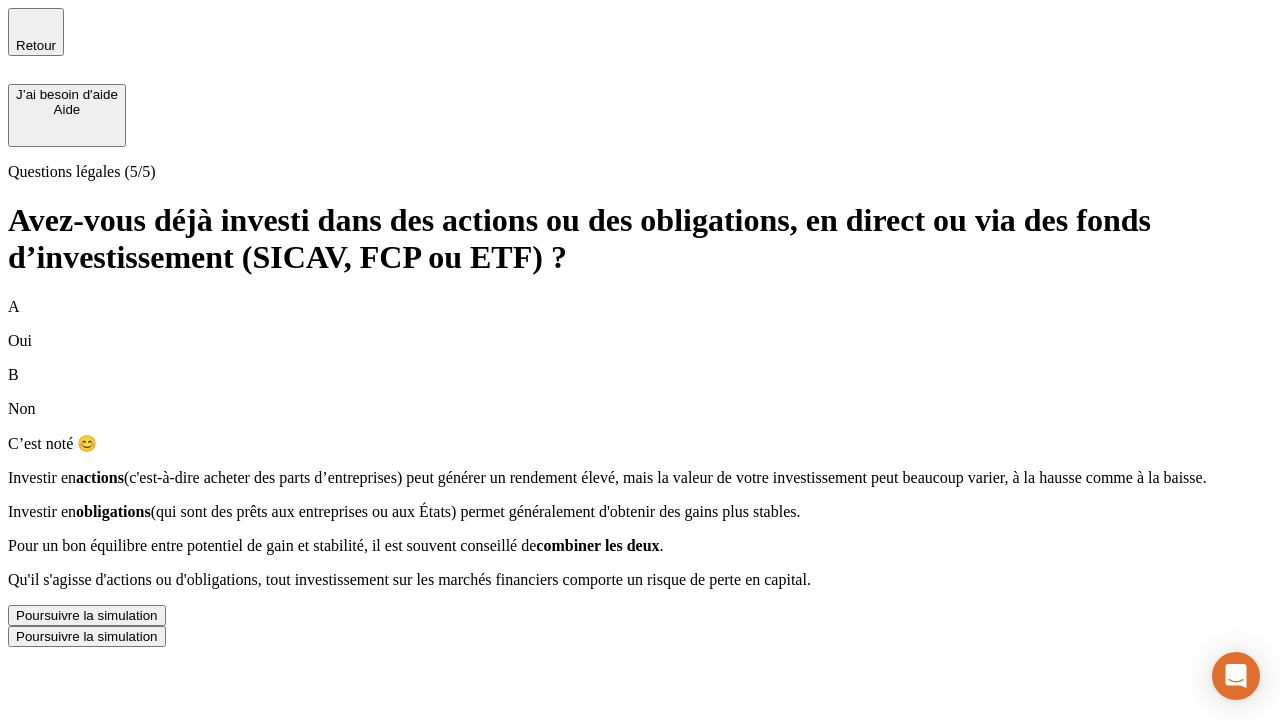 click on "Poursuivre la simulation" at bounding box center (87, 615) 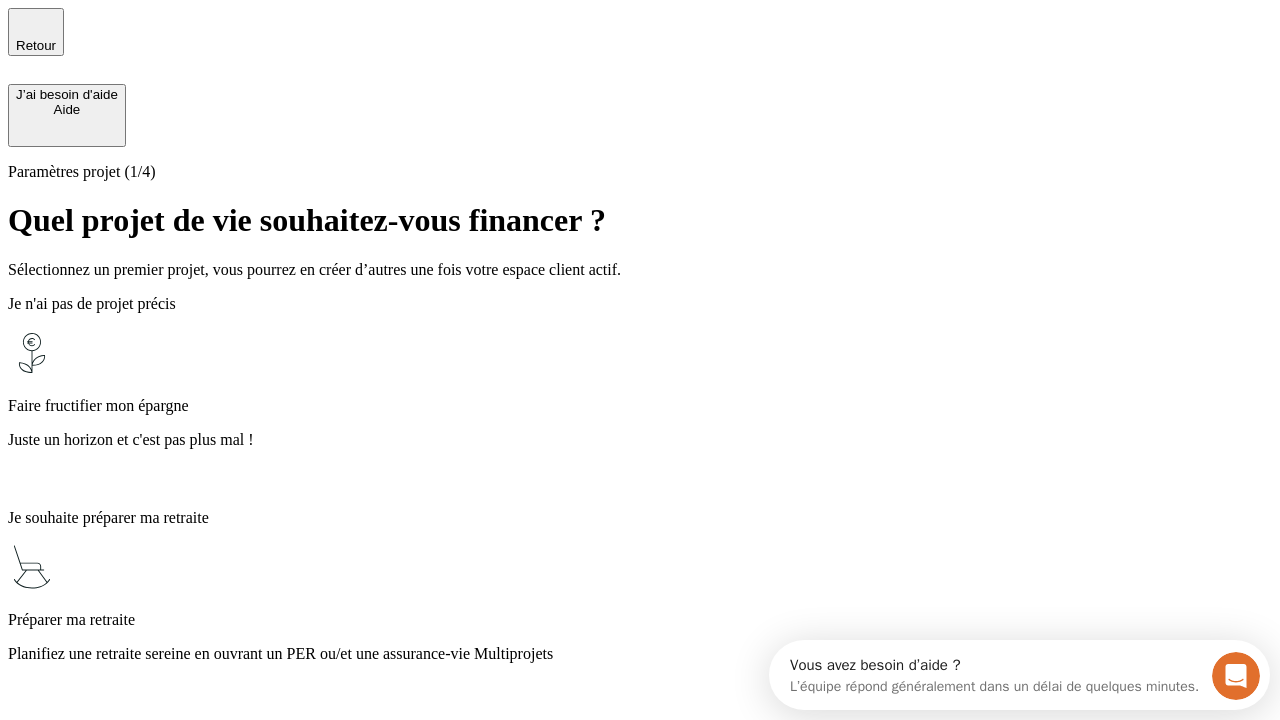scroll, scrollTop: 0, scrollLeft: 0, axis: both 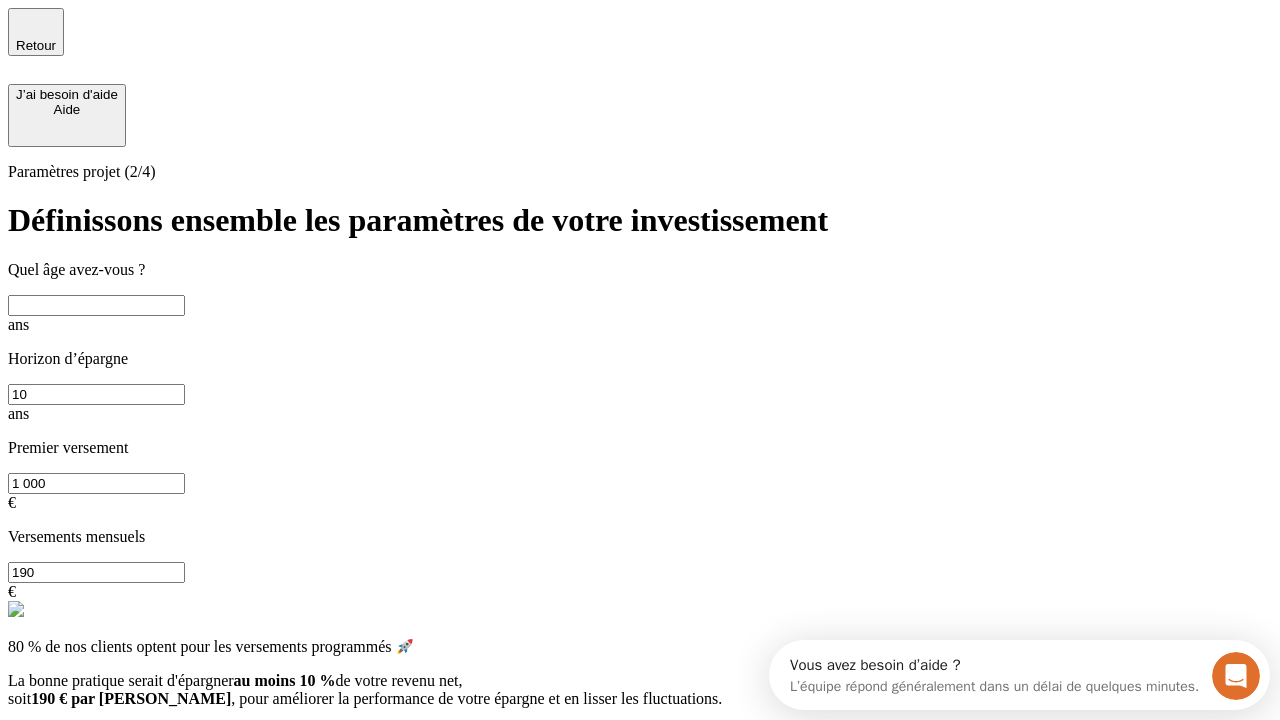 click at bounding box center [96, 305] 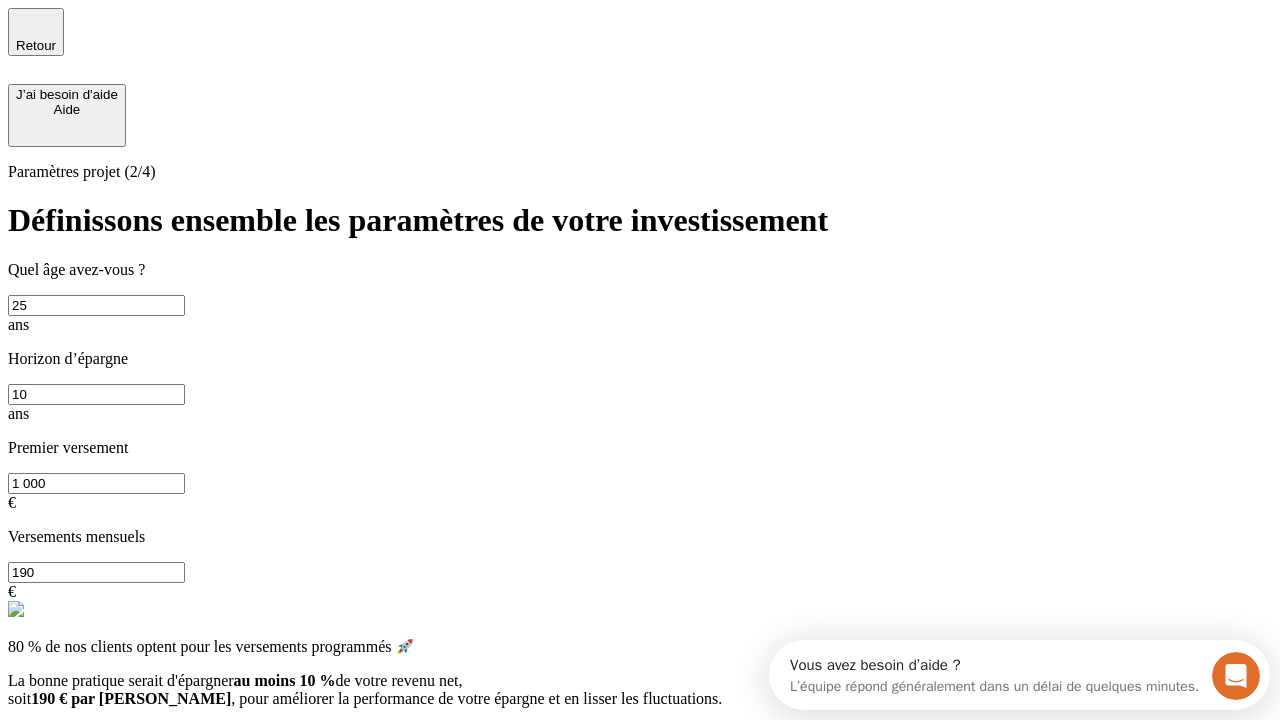 type on "25" 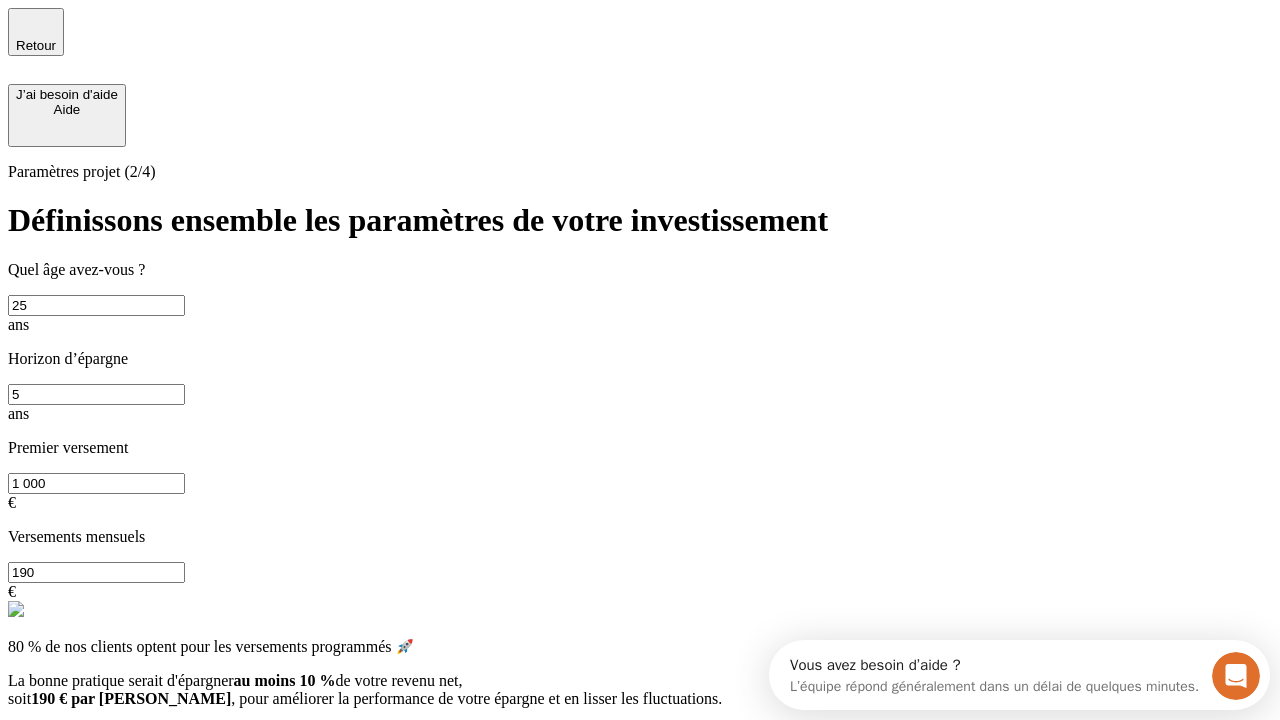 type on "5" 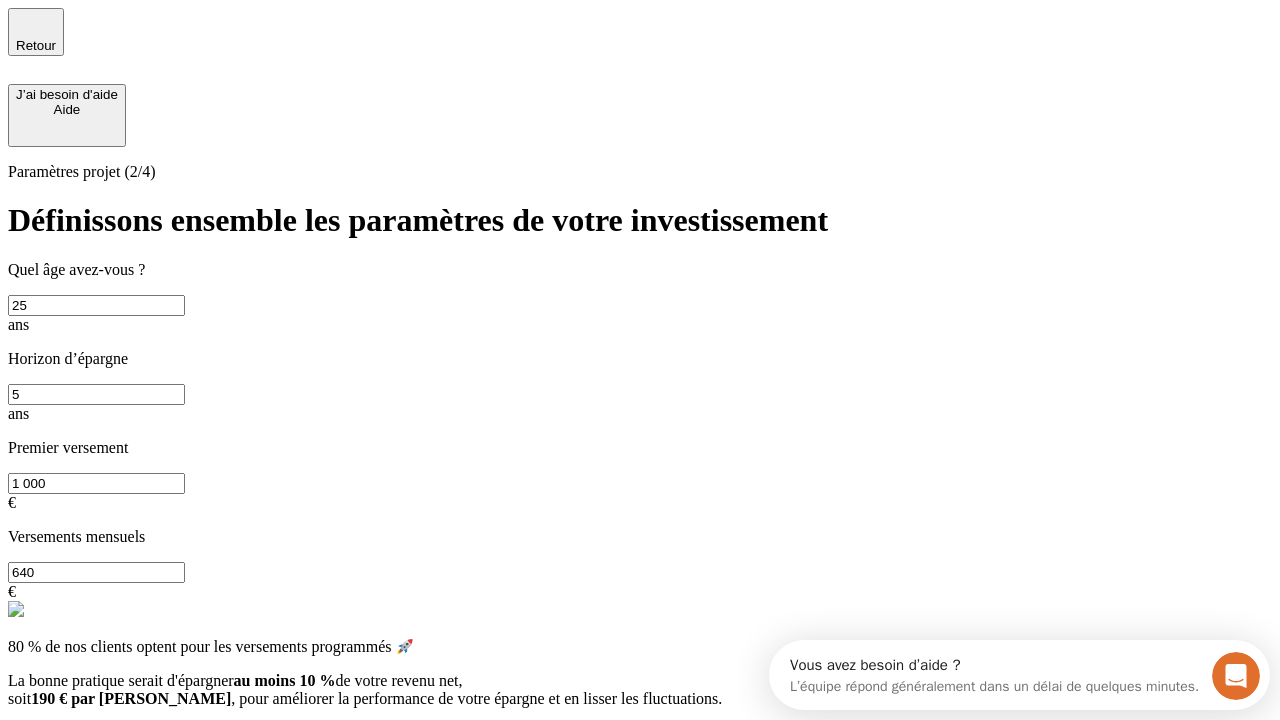 type on "640" 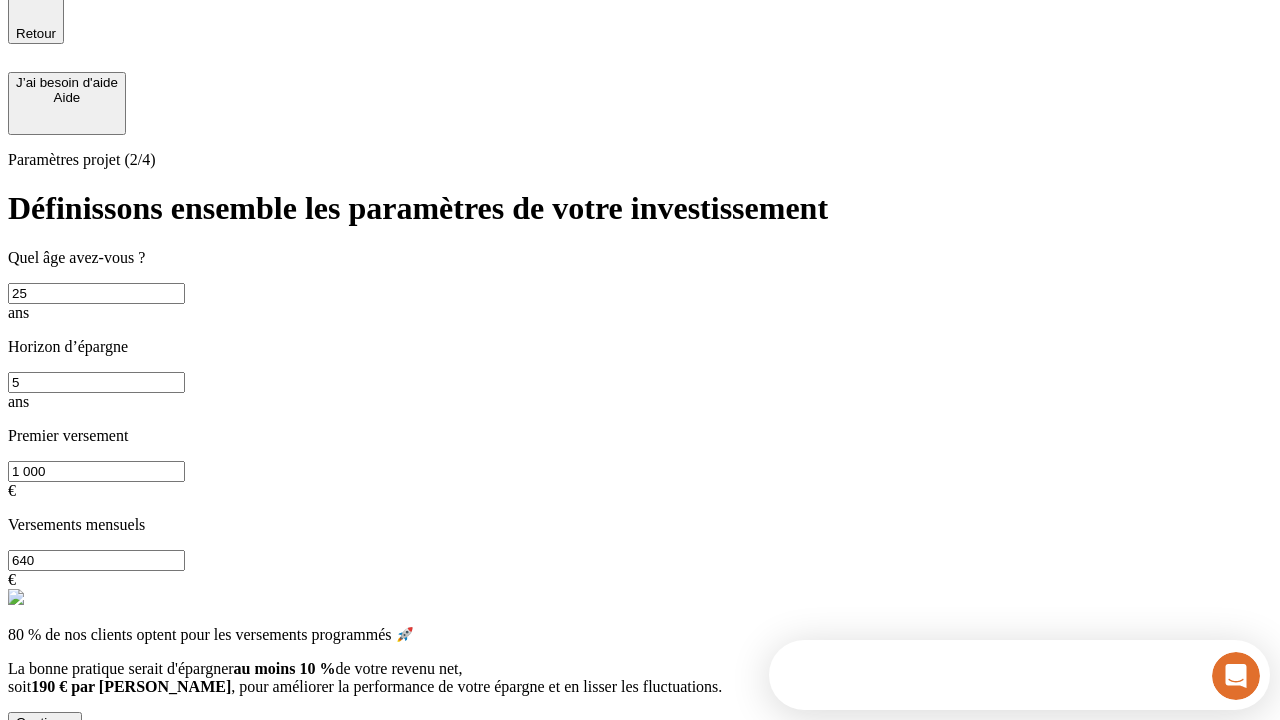 scroll, scrollTop: 0, scrollLeft: 0, axis: both 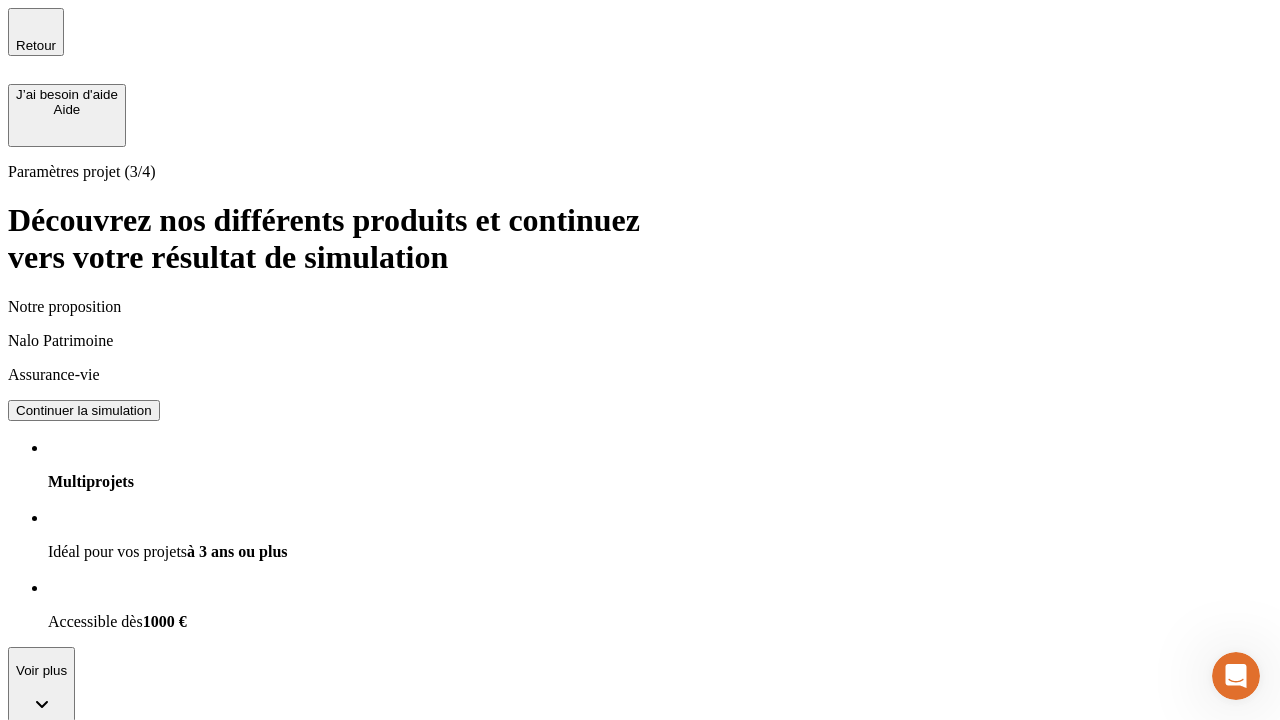 click on "Continuer la simulation" at bounding box center [84, 928] 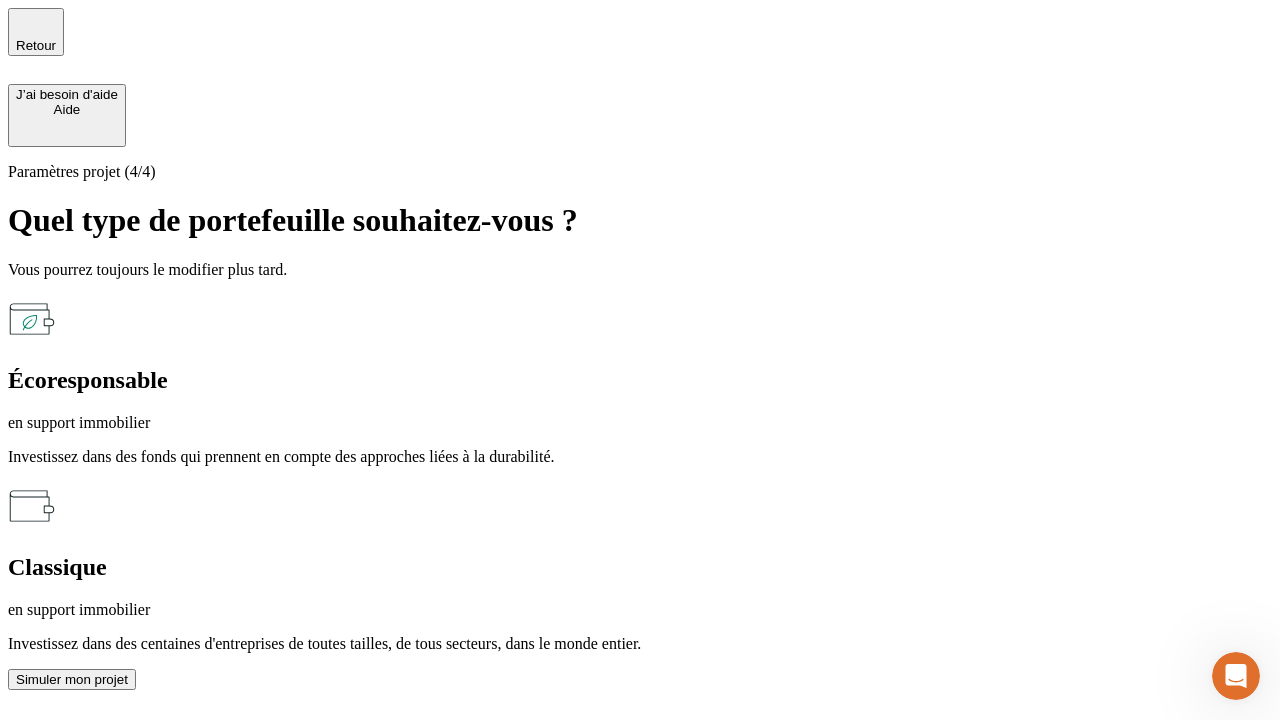click on "en support immobilier" at bounding box center [640, 610] 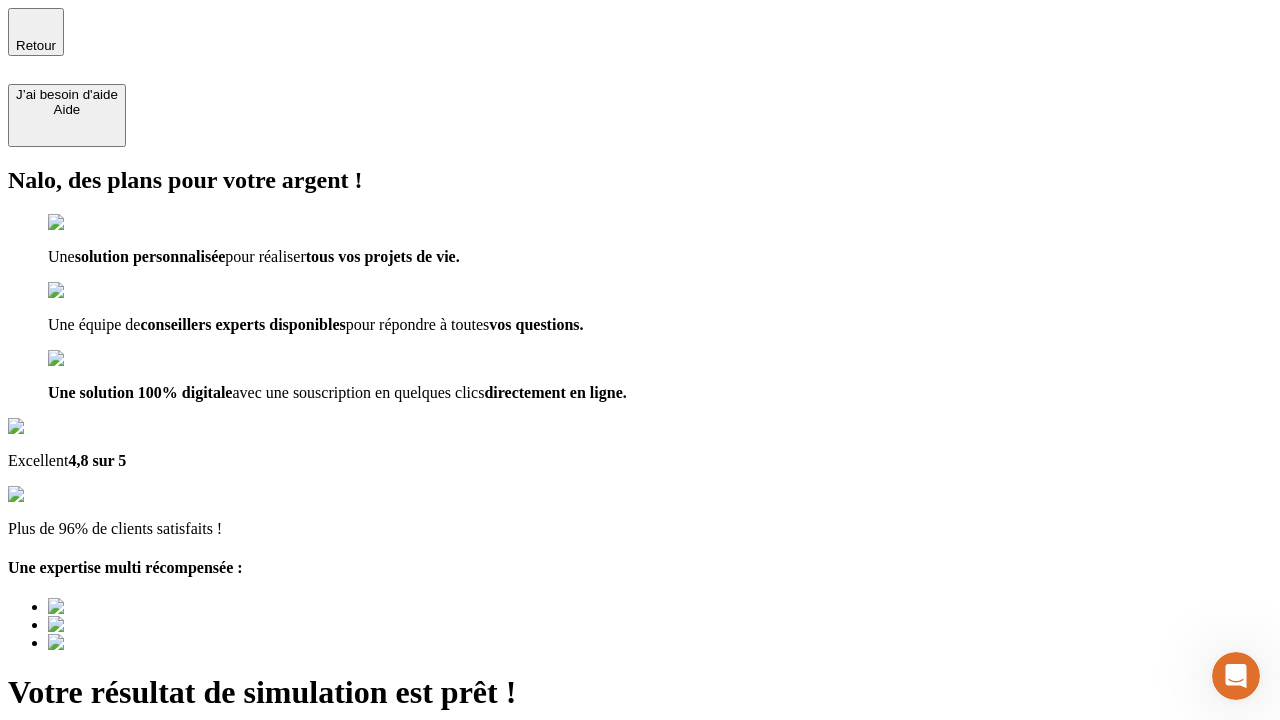 click on "Découvrir ma simulation" at bounding box center (87, 797) 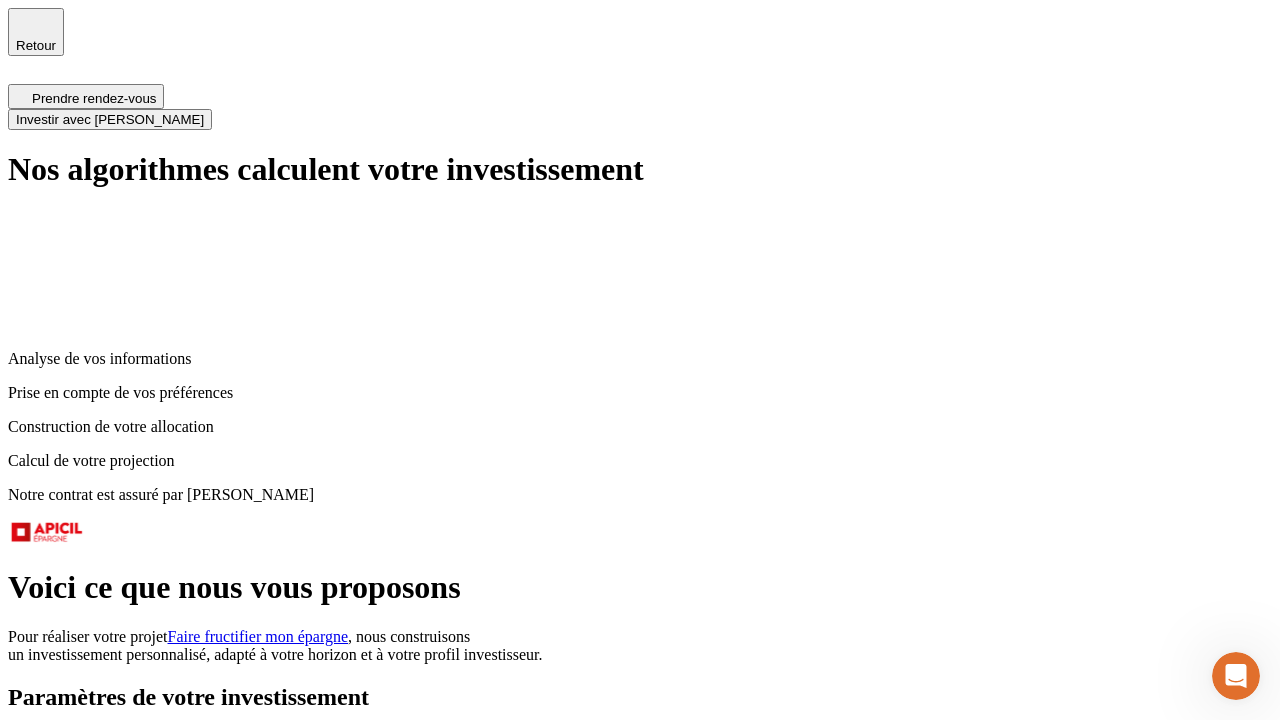 click on "Investir avec [PERSON_NAME]" at bounding box center (110, 119) 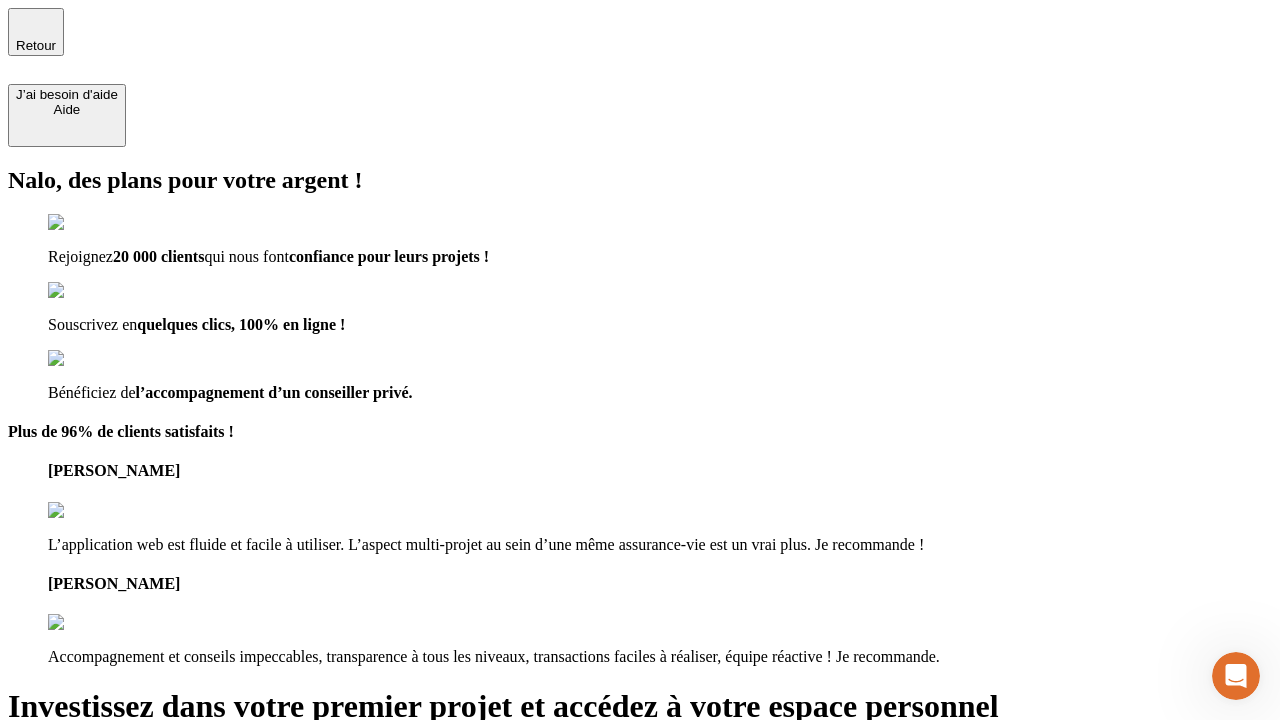type on "[EMAIL_ADDRESS][PERSON_NAME][DOMAIN_NAME]" 